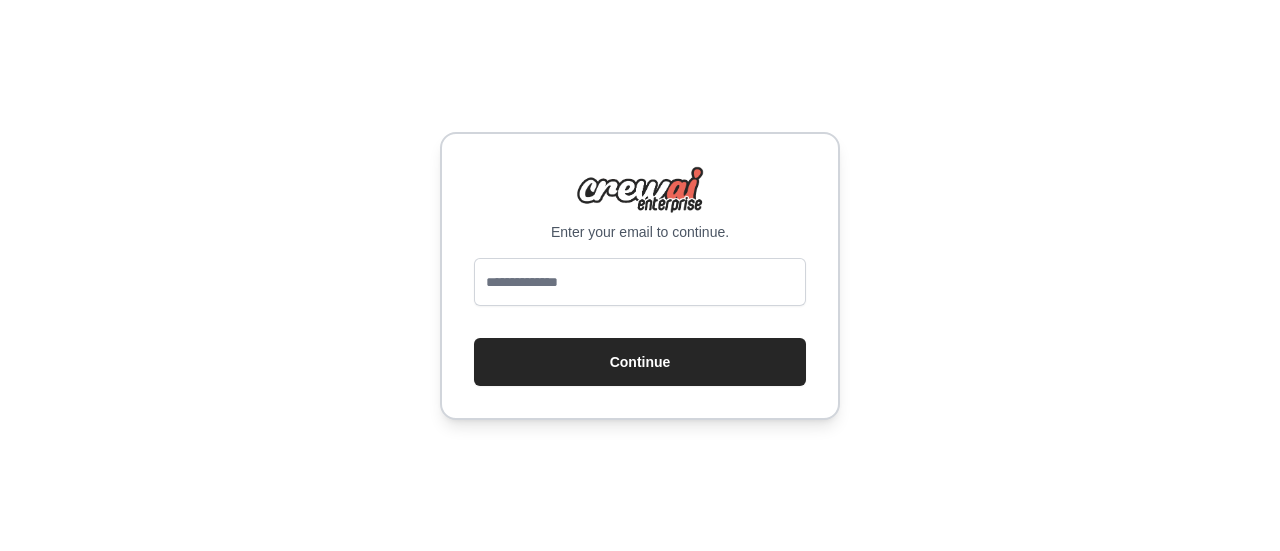 scroll, scrollTop: 0, scrollLeft: 0, axis: both 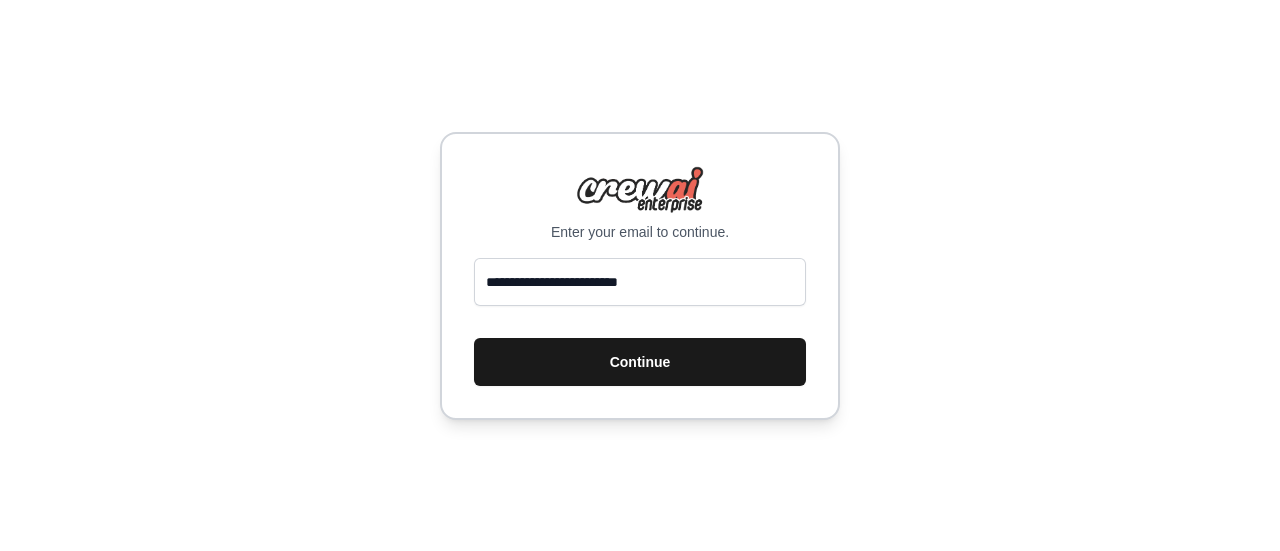 click on "Continue" at bounding box center [640, 362] 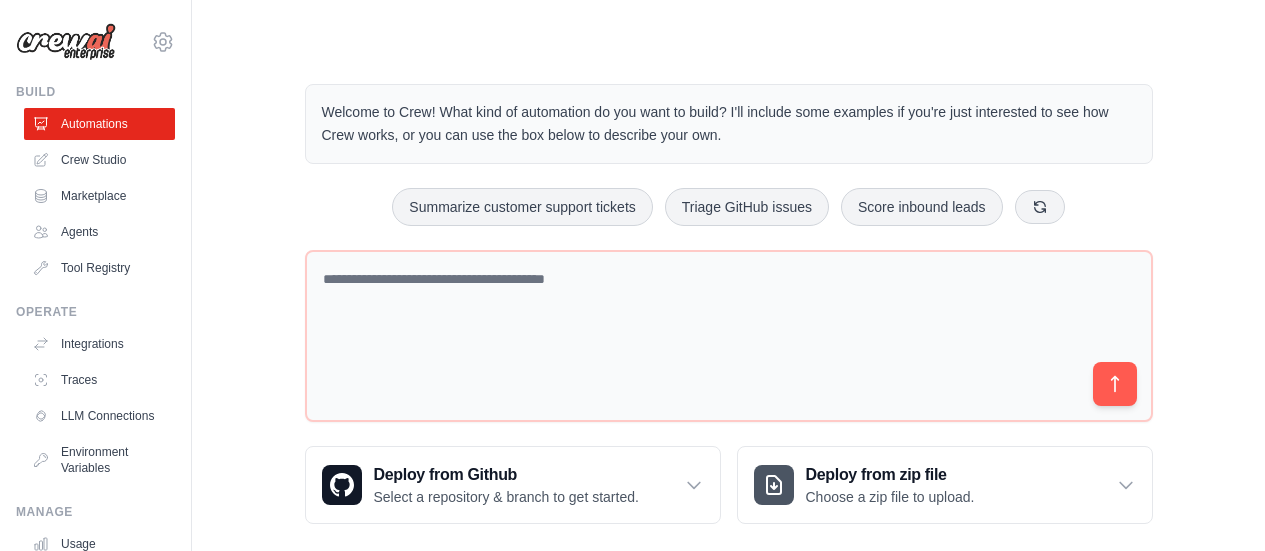 scroll, scrollTop: 0, scrollLeft: 0, axis: both 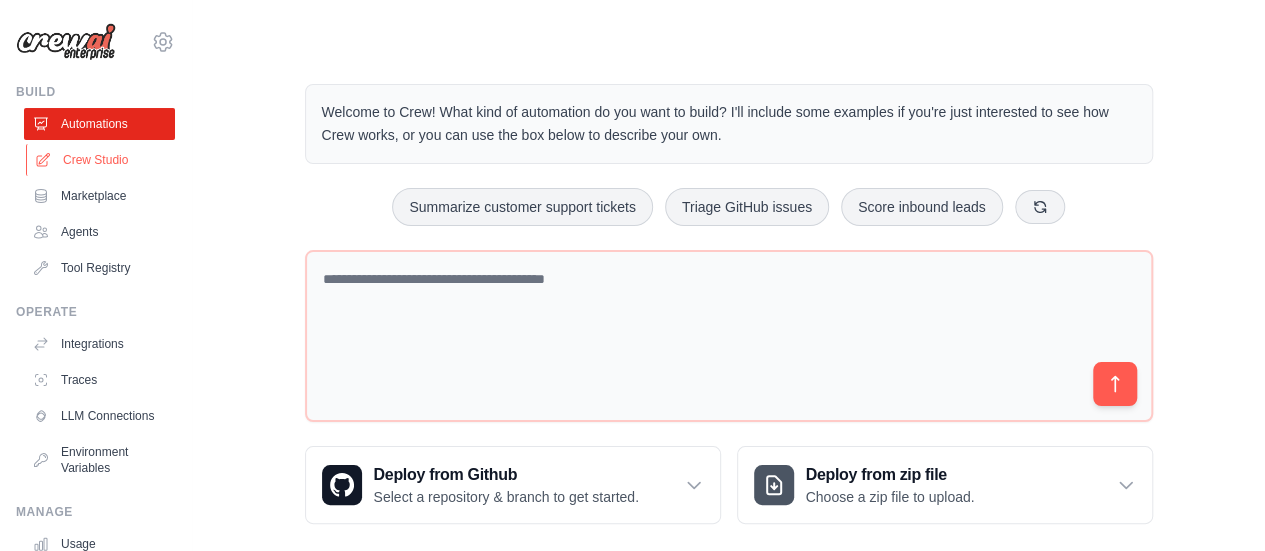 click on "Crew Studio" at bounding box center (101, 160) 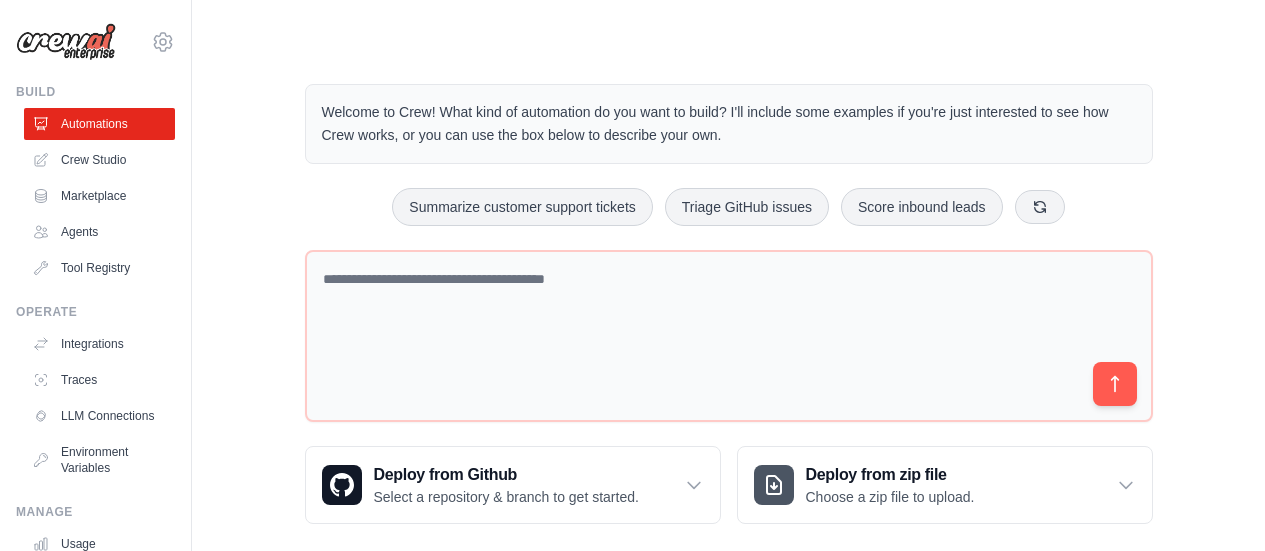 scroll, scrollTop: 0, scrollLeft: 0, axis: both 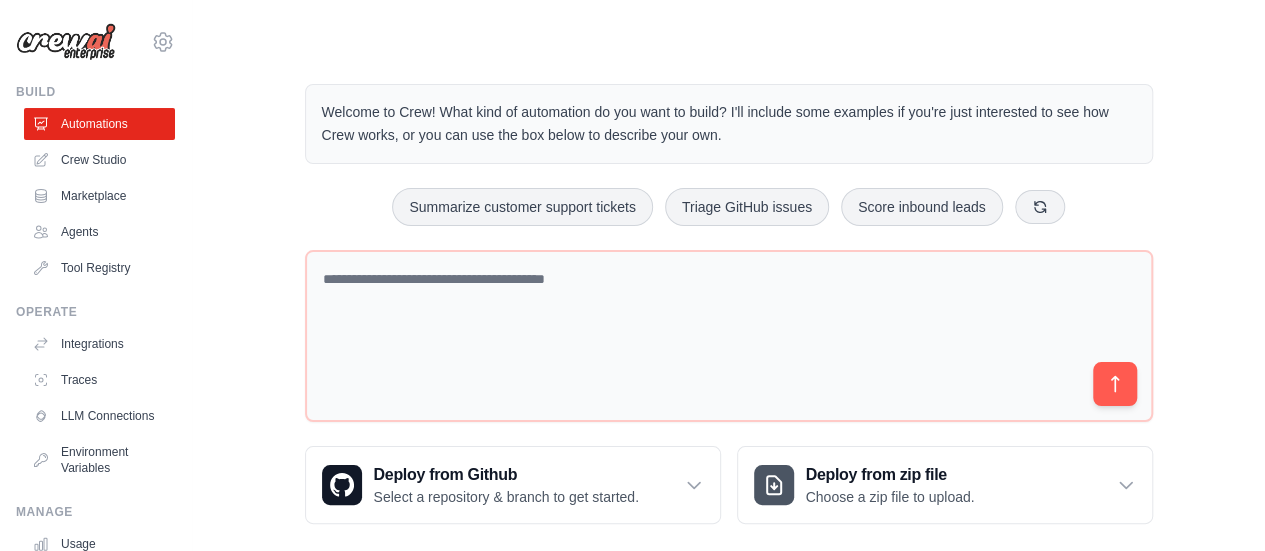 click on "Tool Registry" at bounding box center [99, 268] 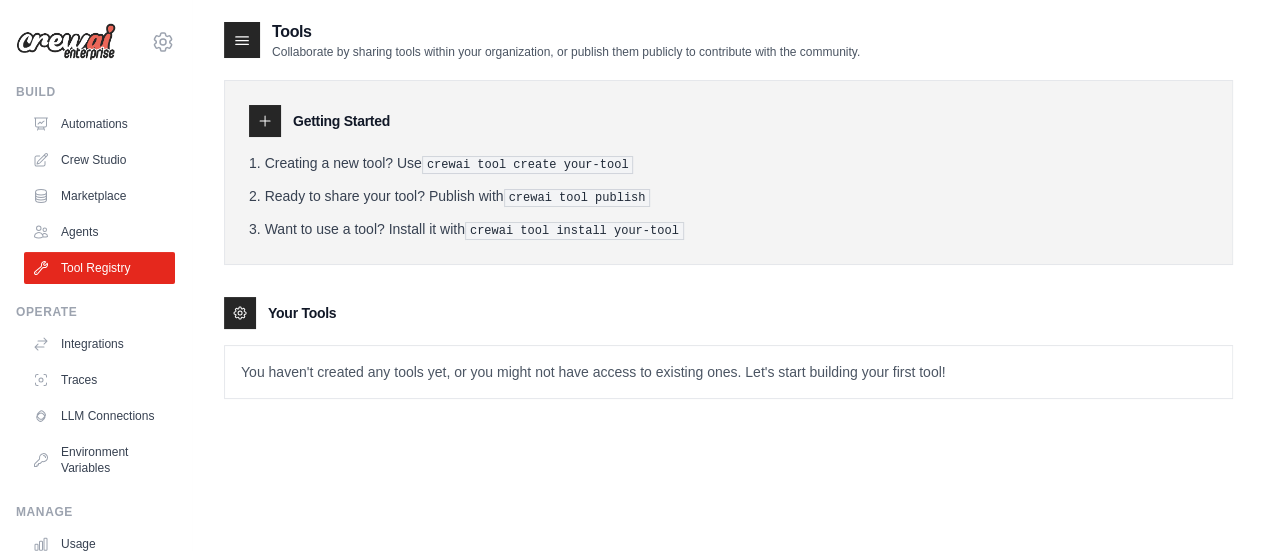 click 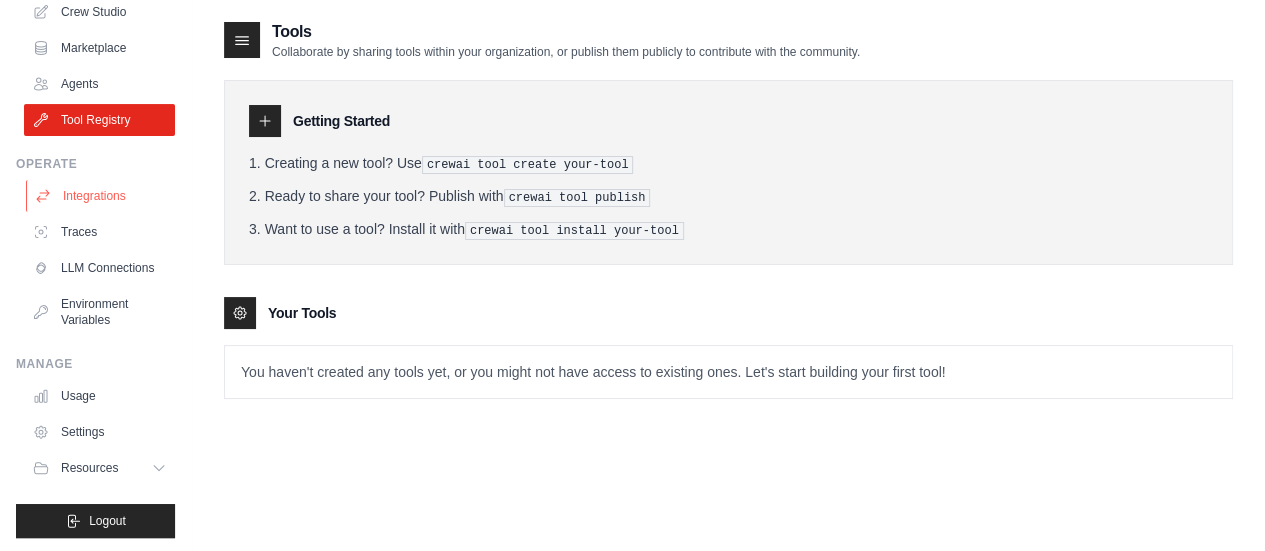 scroll, scrollTop: 166, scrollLeft: 0, axis: vertical 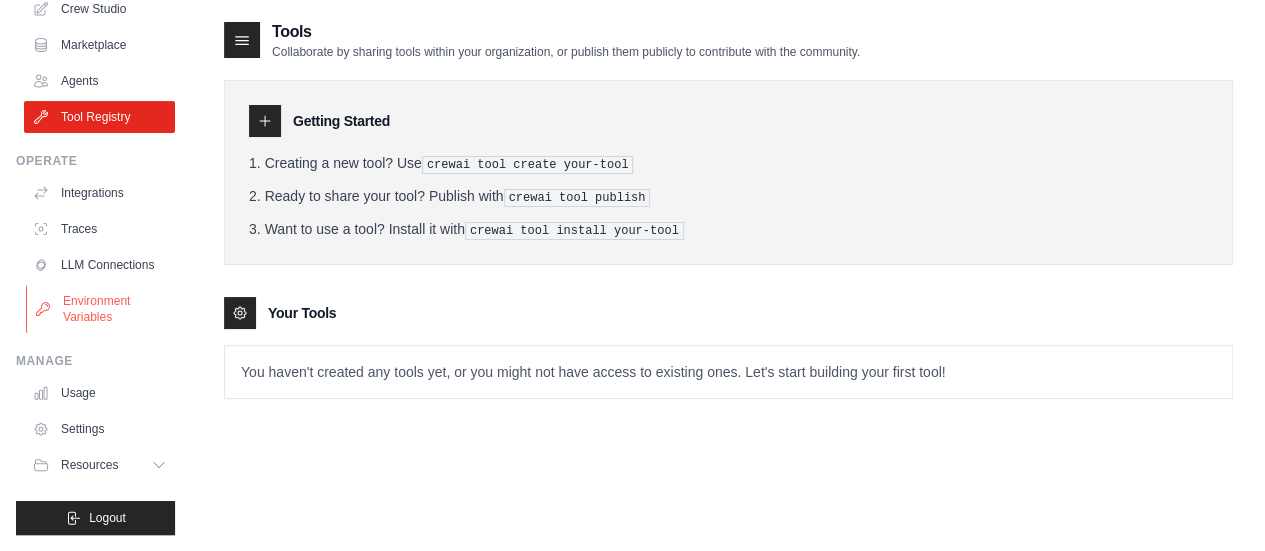 click on "Environment Variables" at bounding box center (101, 309) 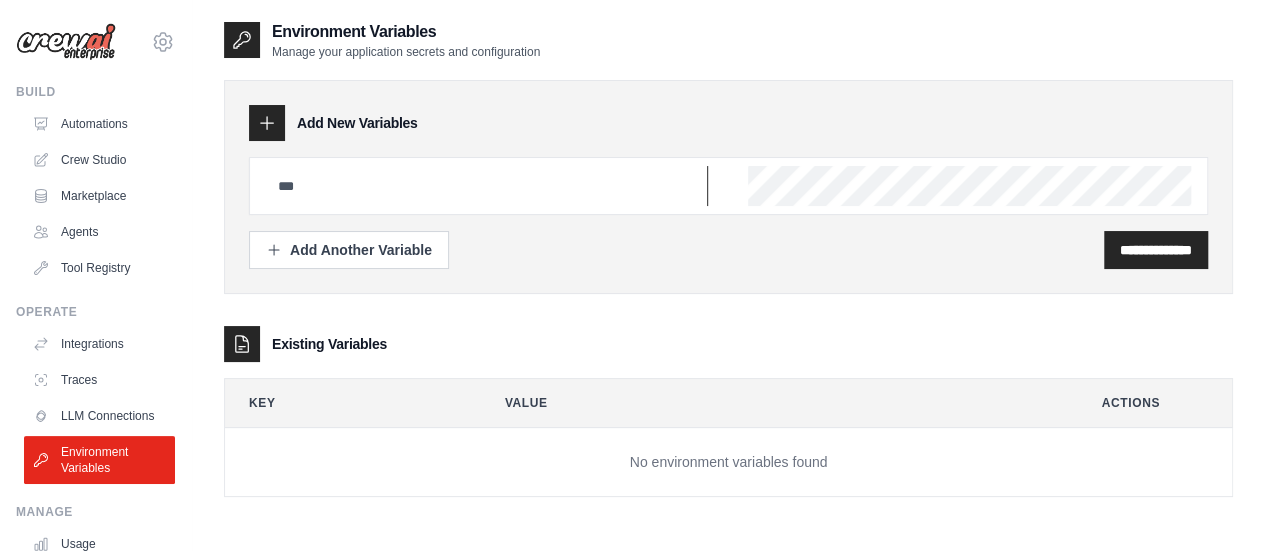 click at bounding box center [487, 186] 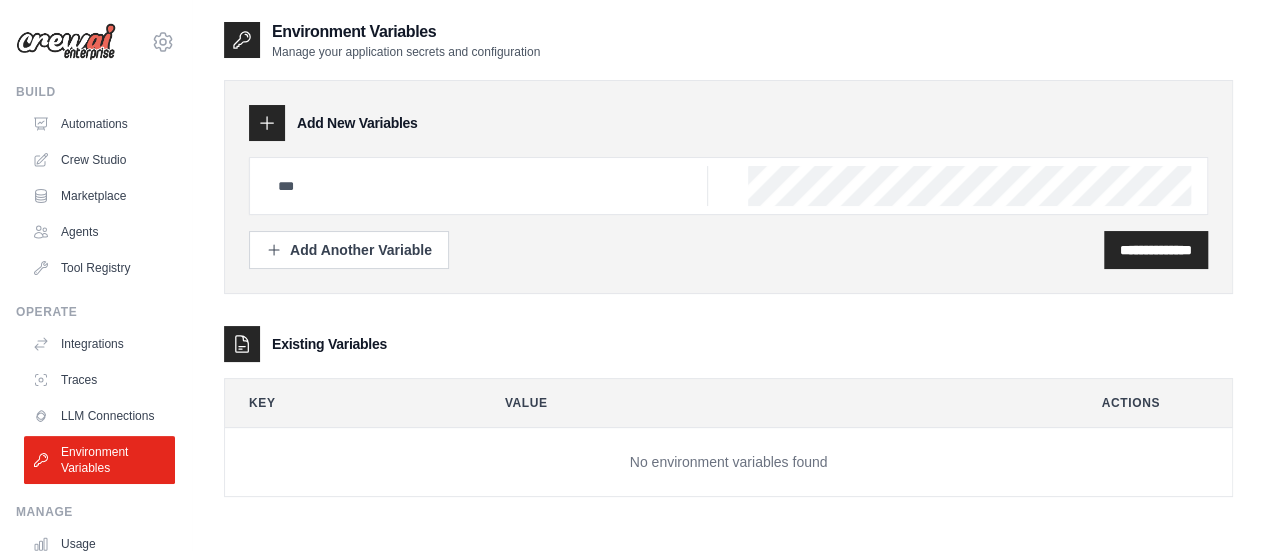click on "**********" at bounding box center (728, 278) 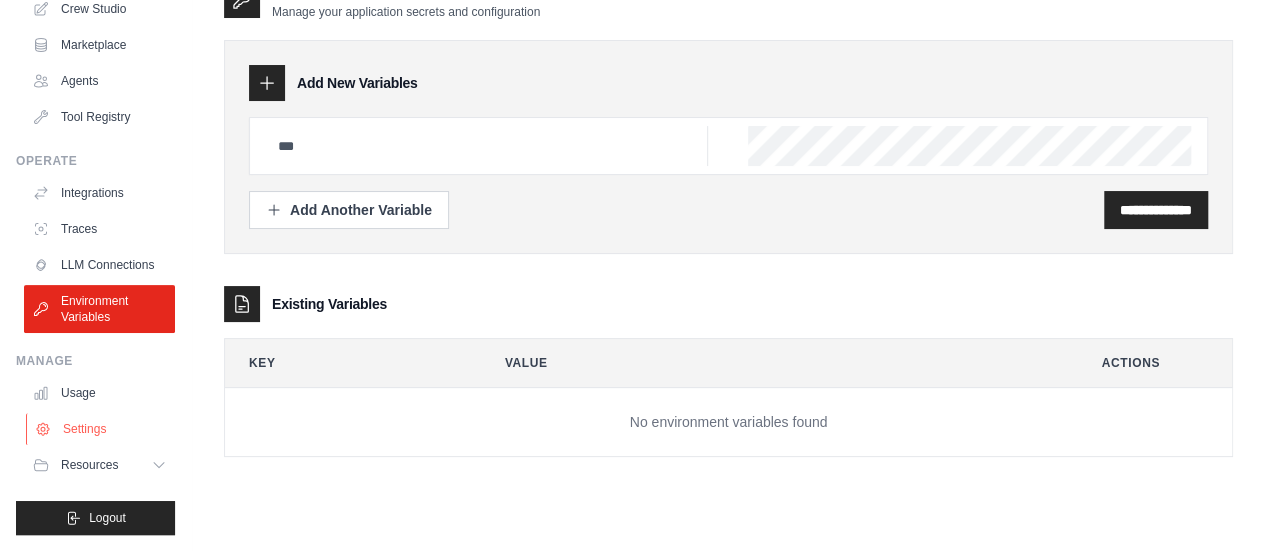 scroll, scrollTop: 0, scrollLeft: 0, axis: both 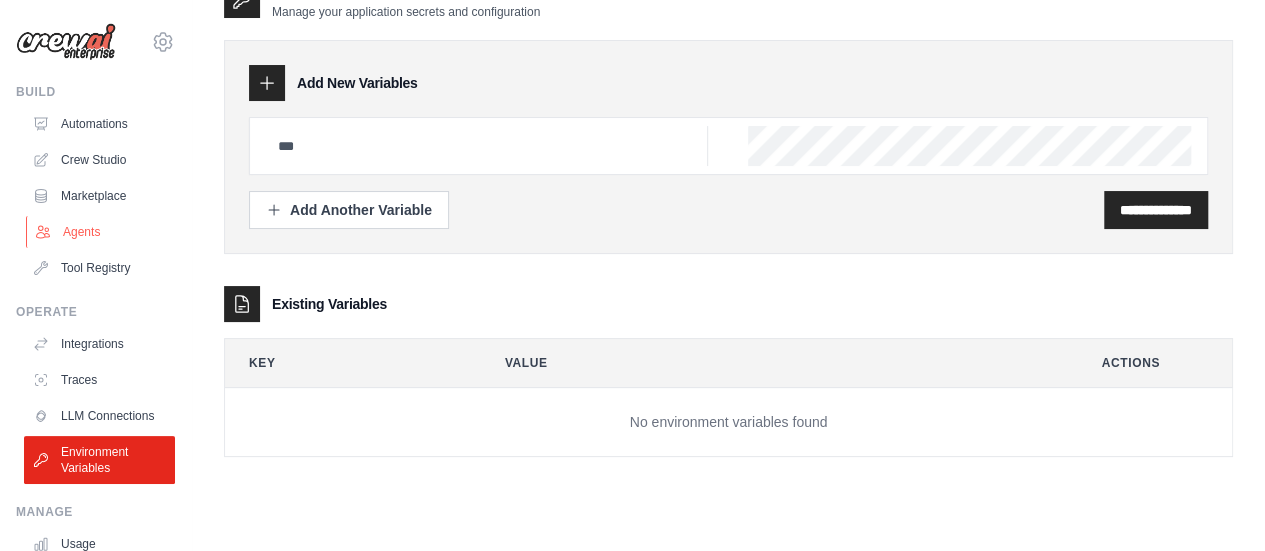 click on "Agents" at bounding box center [101, 232] 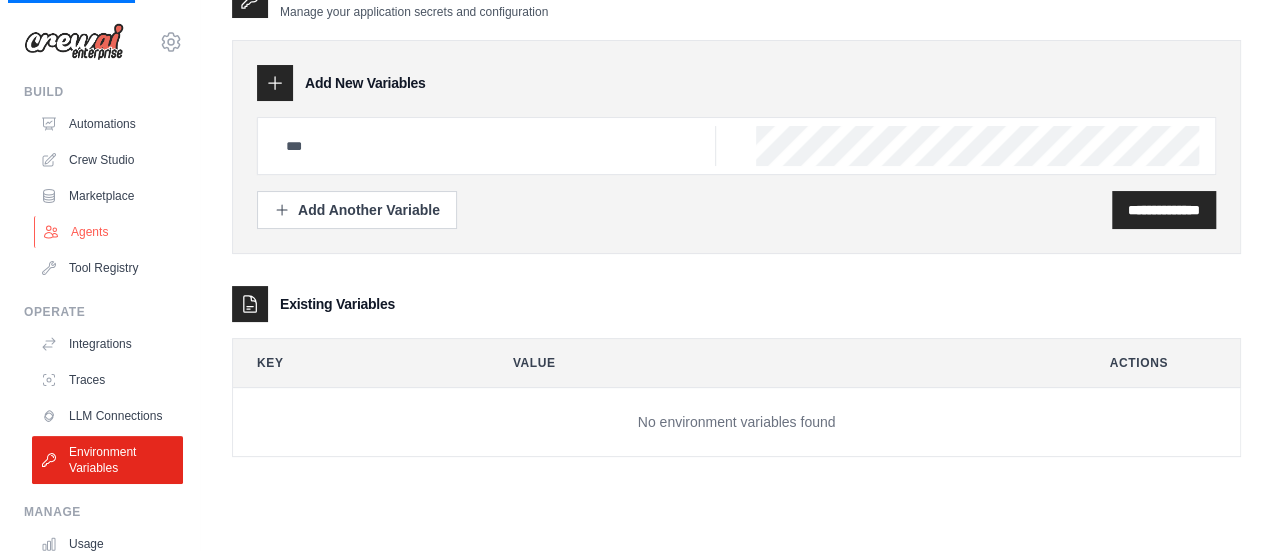 scroll, scrollTop: 0, scrollLeft: 0, axis: both 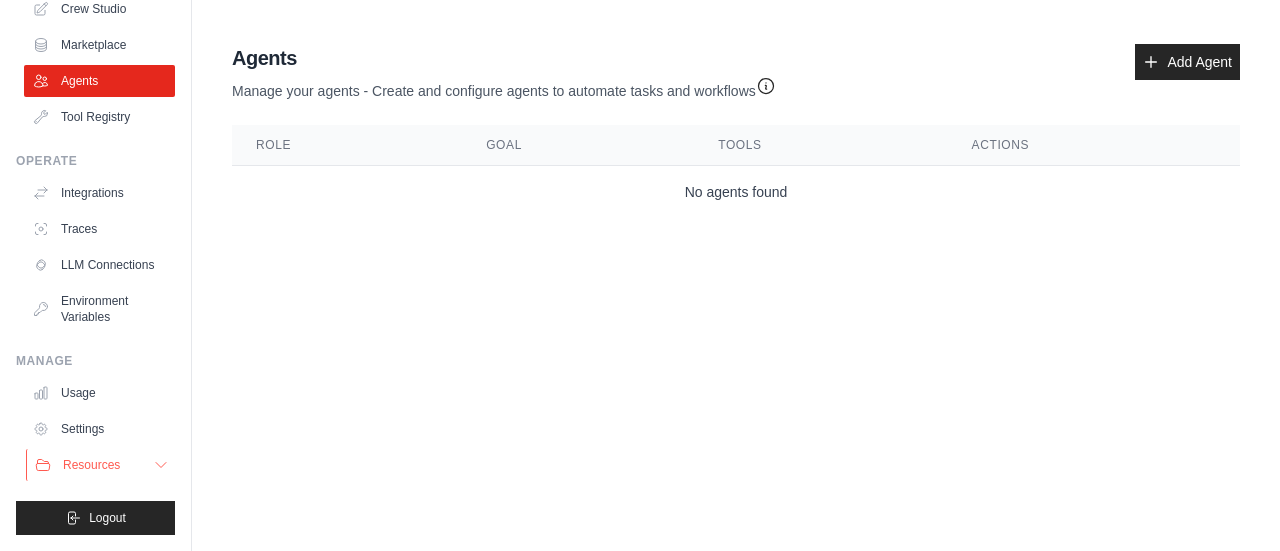 click on "Resources" at bounding box center (101, 465) 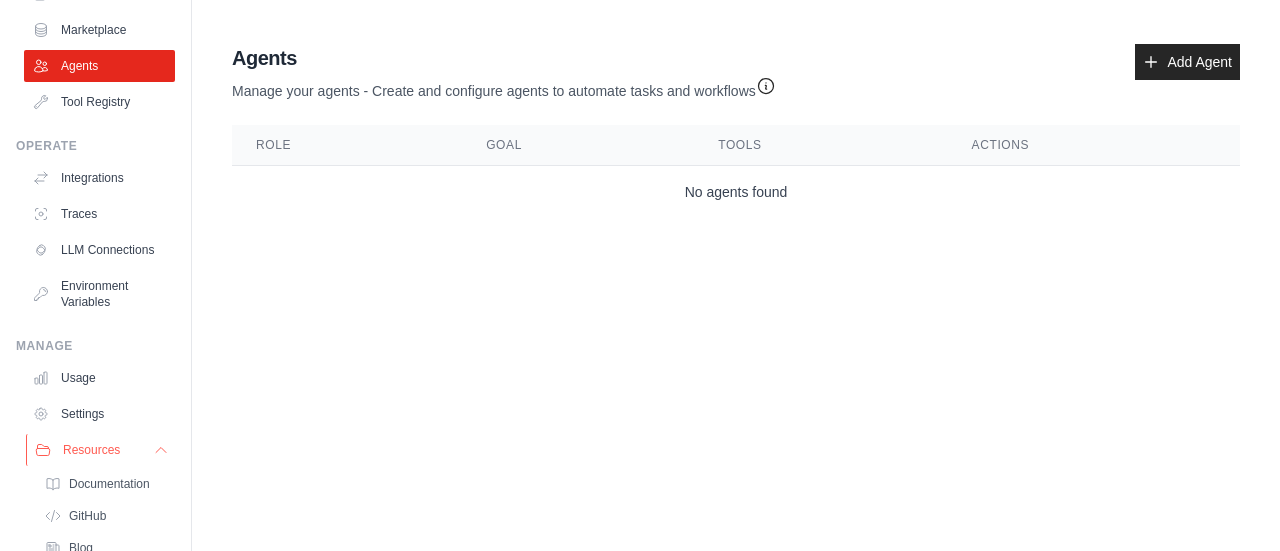 scroll, scrollTop: 294, scrollLeft: 0, axis: vertical 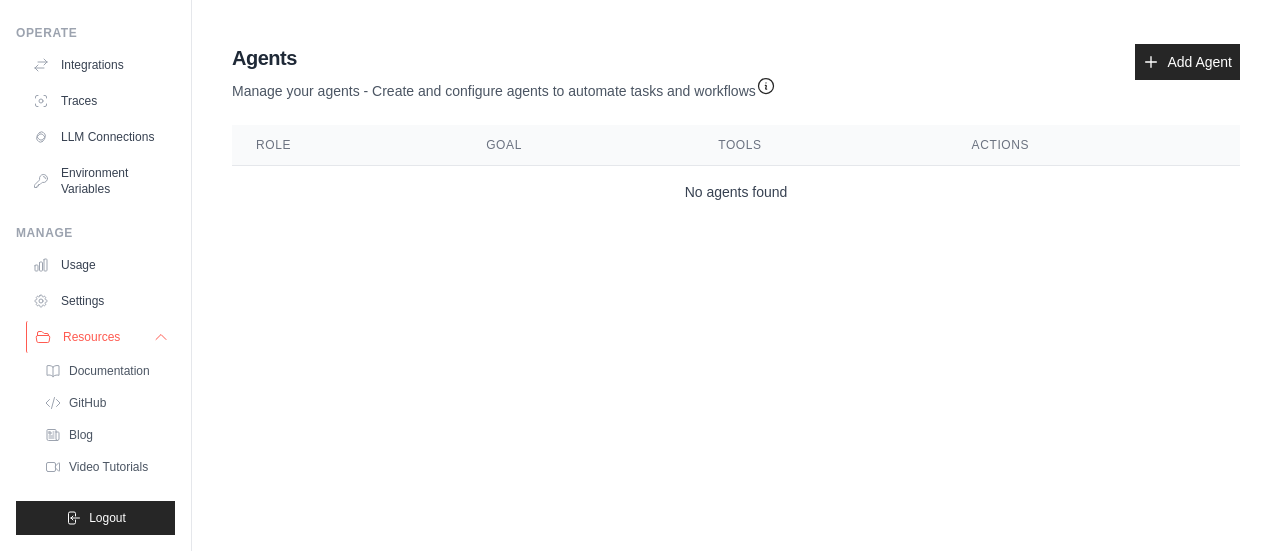click on "Resources" at bounding box center (101, 337) 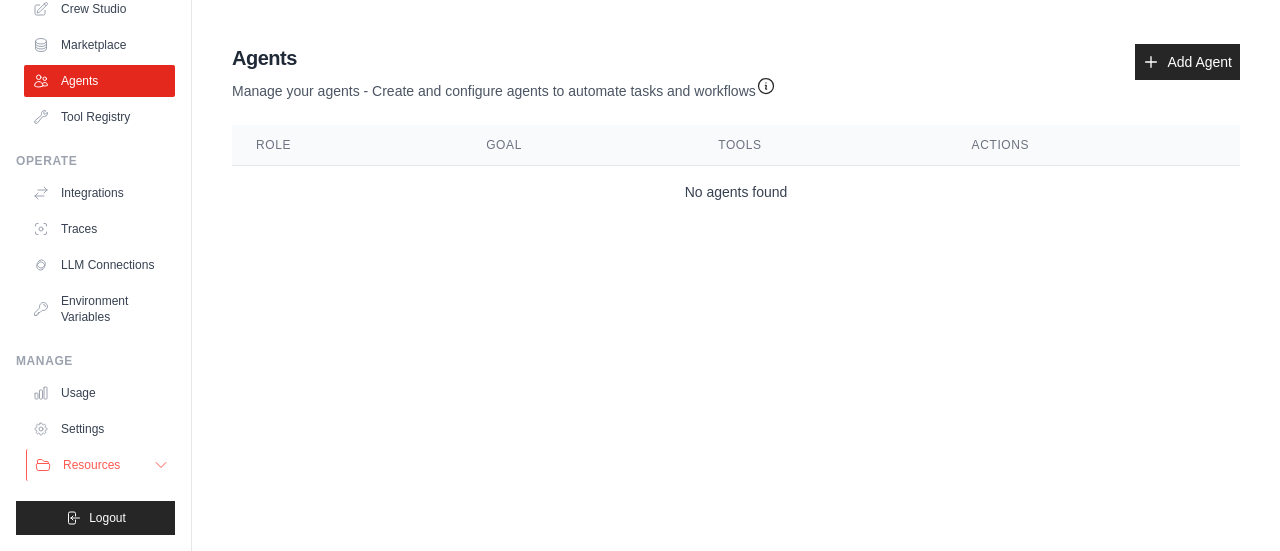 click on "Resources" at bounding box center (101, 465) 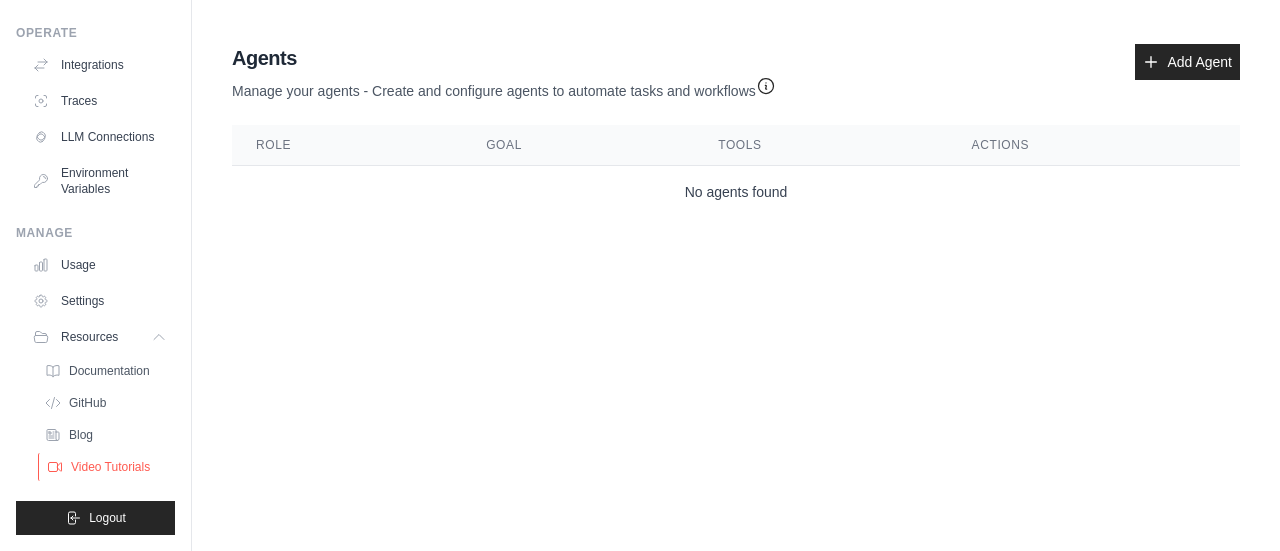click on "Video Tutorials" at bounding box center (110, 467) 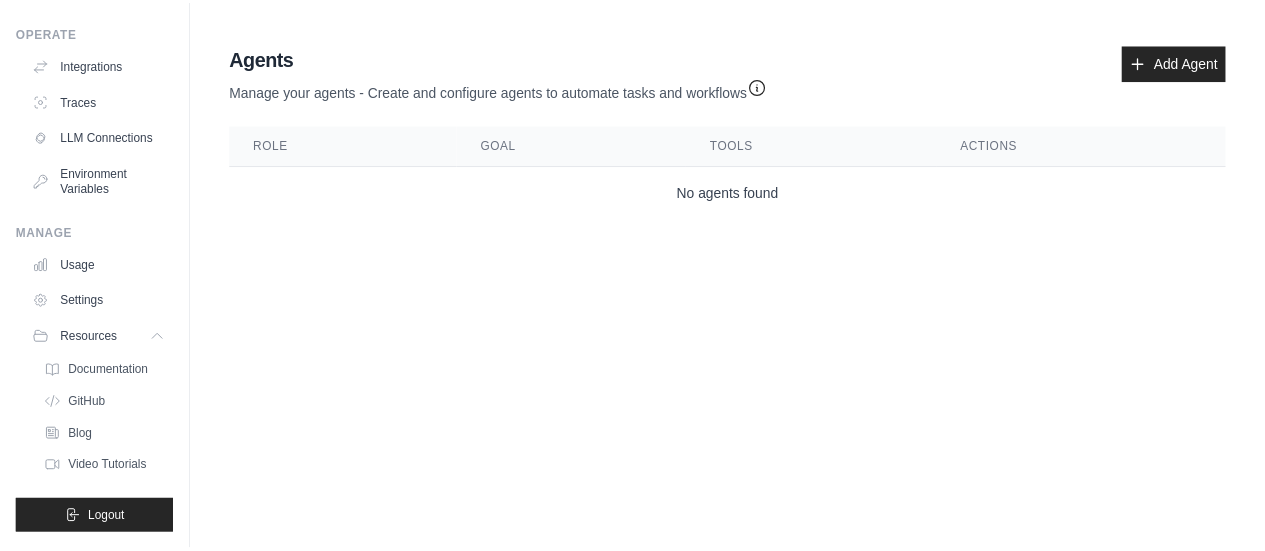 scroll, scrollTop: 0, scrollLeft: 0, axis: both 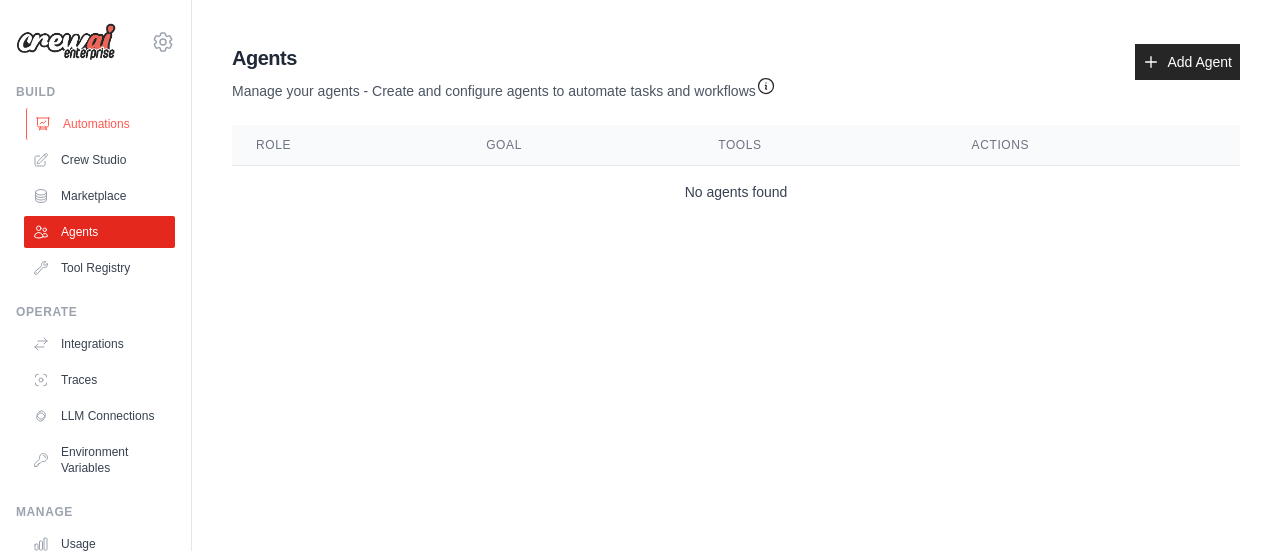 click on "Automations" at bounding box center (101, 124) 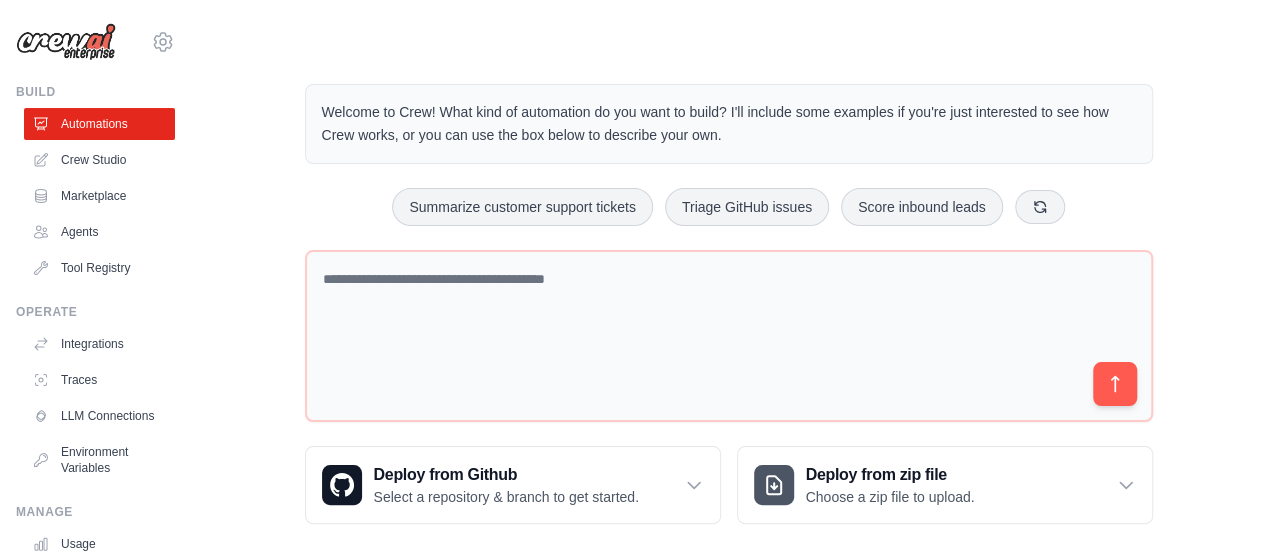 click at bounding box center [66, 42] 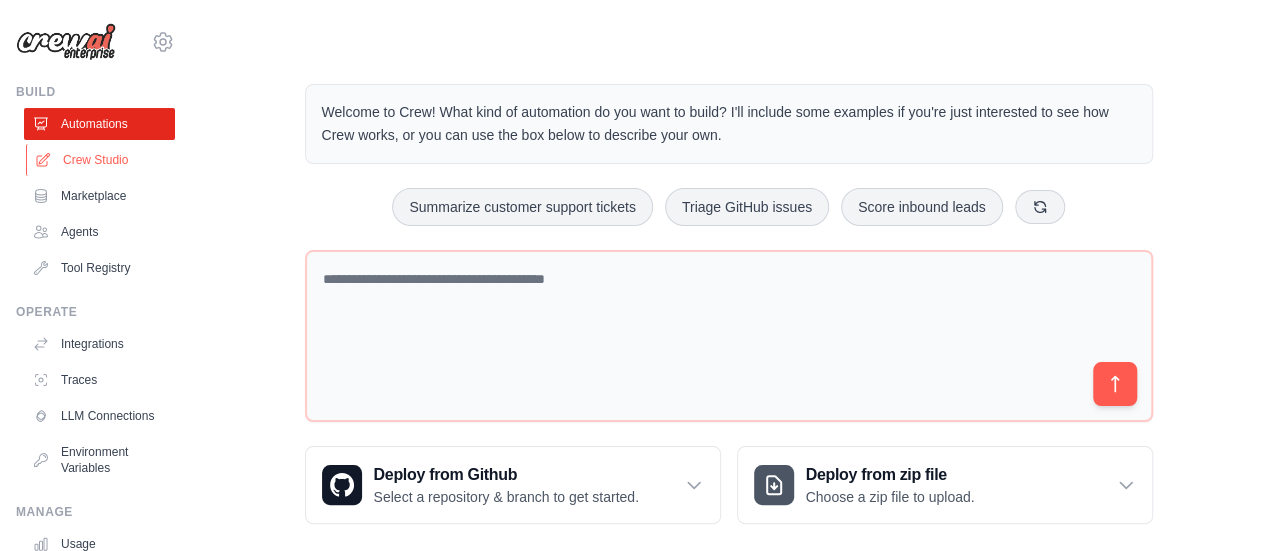 click on "Crew Studio" at bounding box center [101, 160] 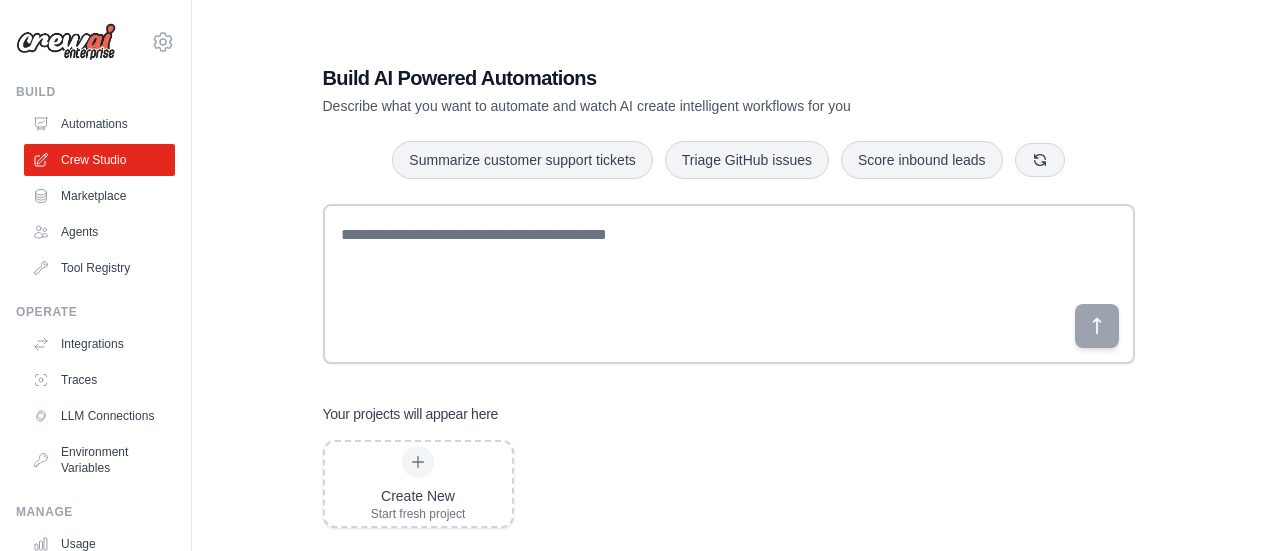 scroll, scrollTop: 0, scrollLeft: 0, axis: both 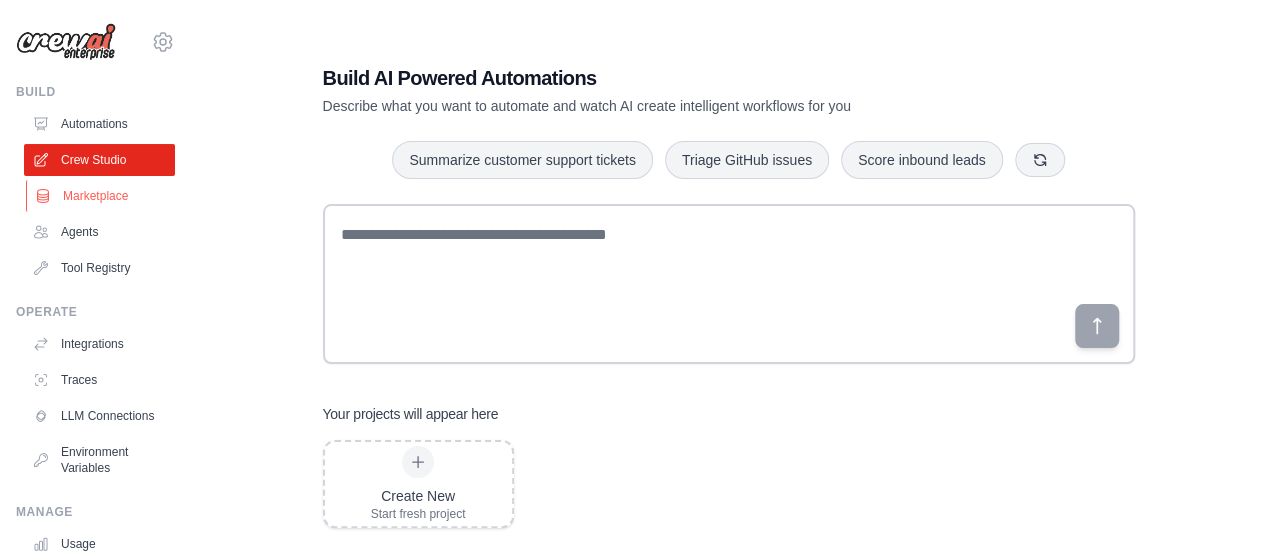 click on "Marketplace" at bounding box center [101, 196] 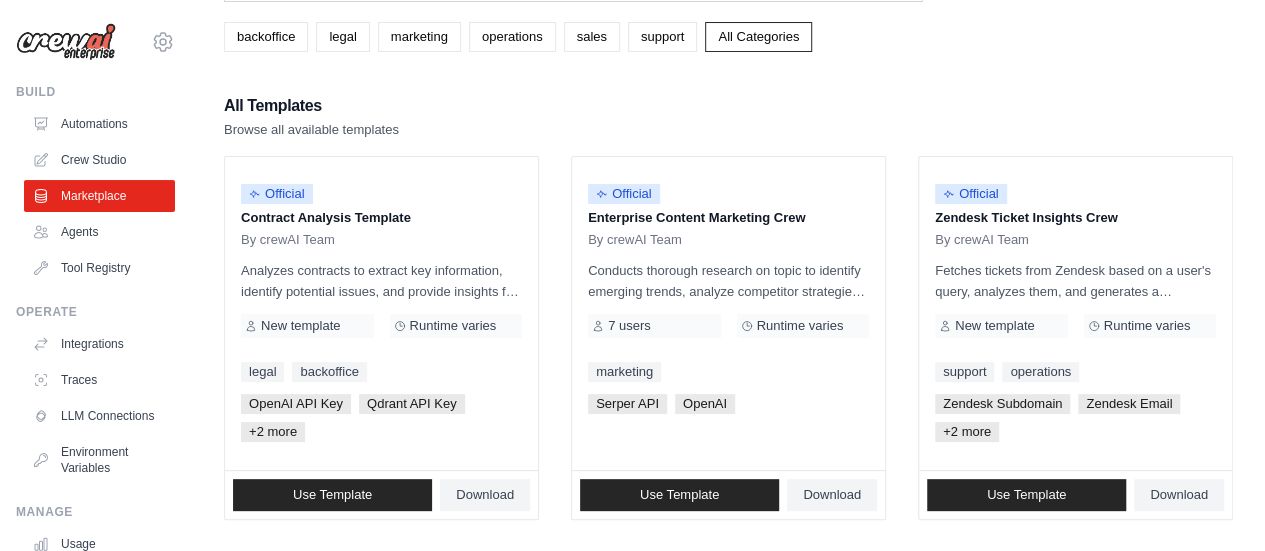 scroll, scrollTop: 115, scrollLeft: 0, axis: vertical 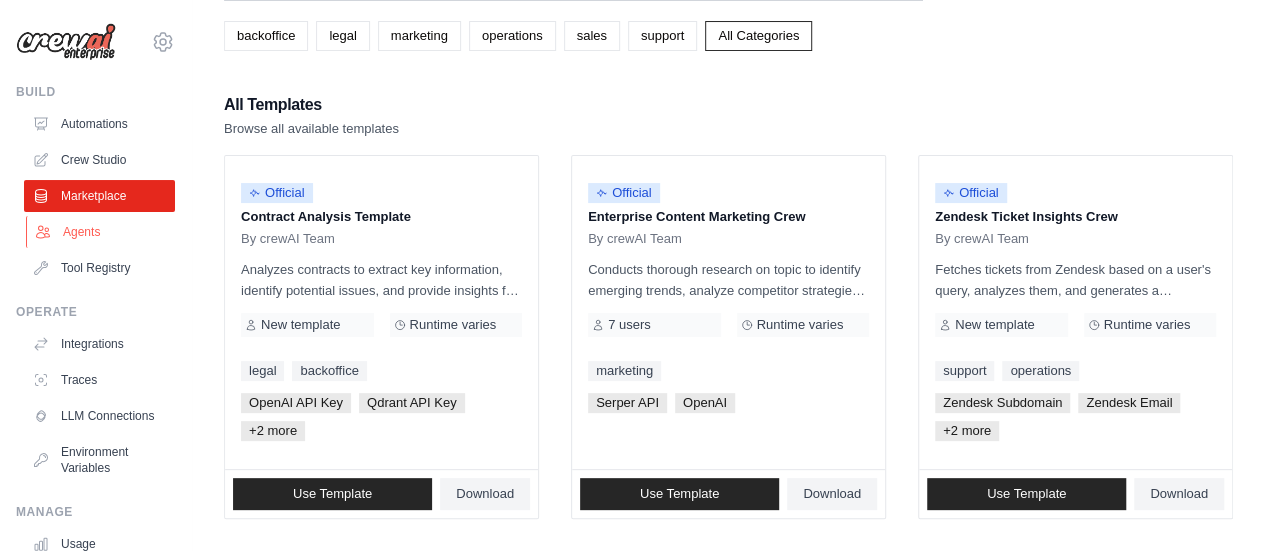 click on "Agents" at bounding box center [101, 232] 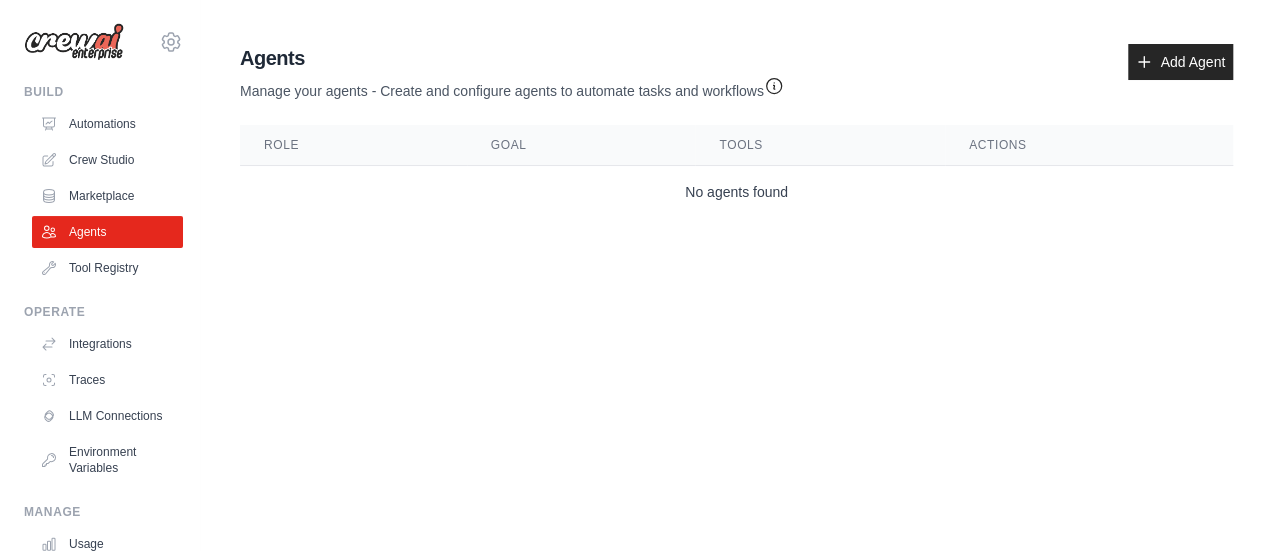 scroll, scrollTop: 0, scrollLeft: 0, axis: both 